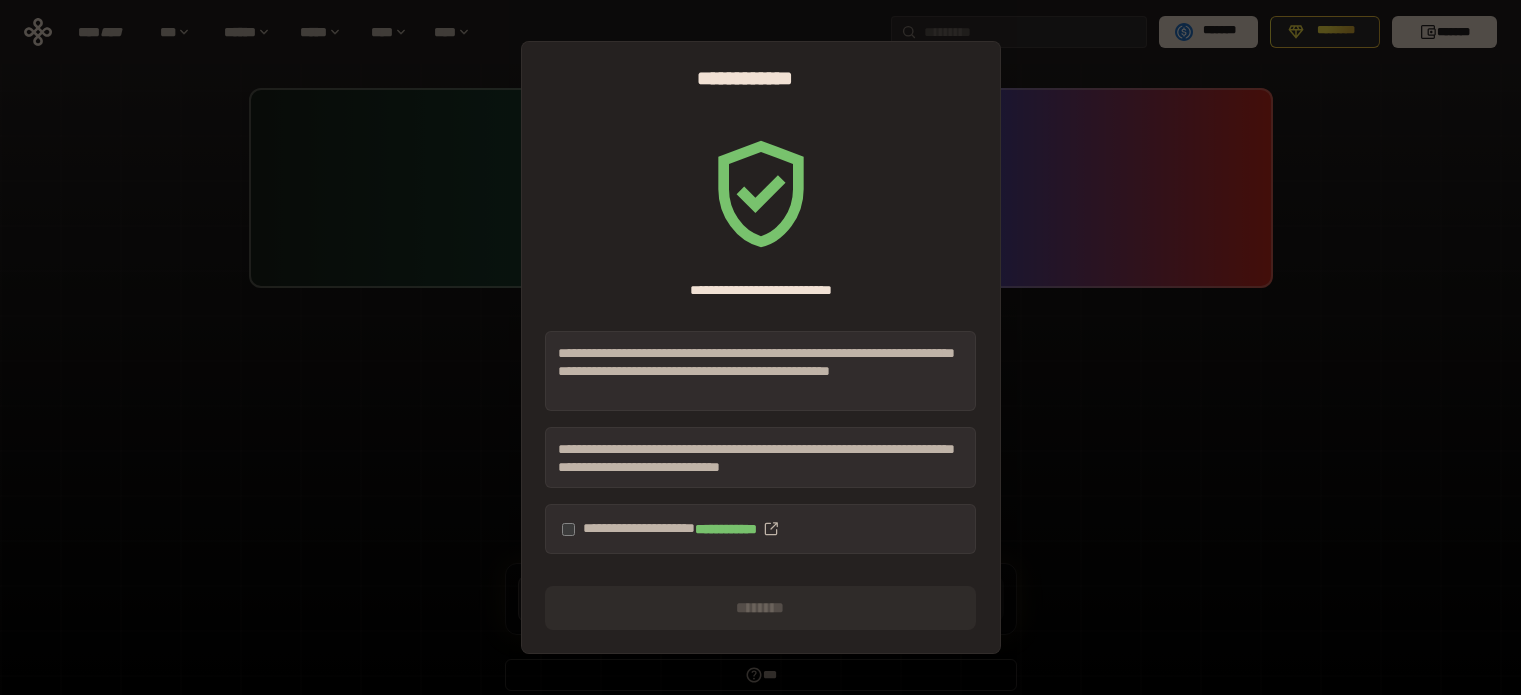 scroll, scrollTop: 0, scrollLeft: 0, axis: both 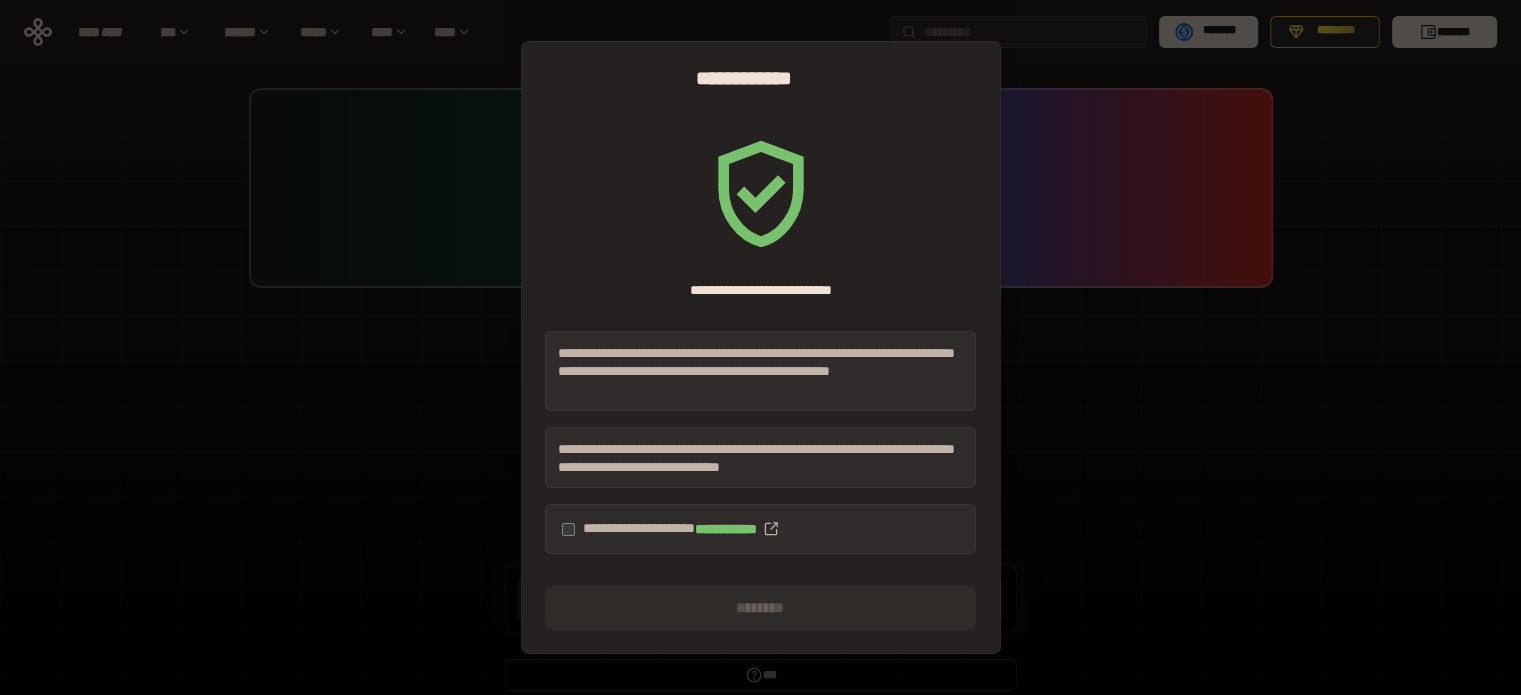 click on "**********" at bounding box center [760, 529] 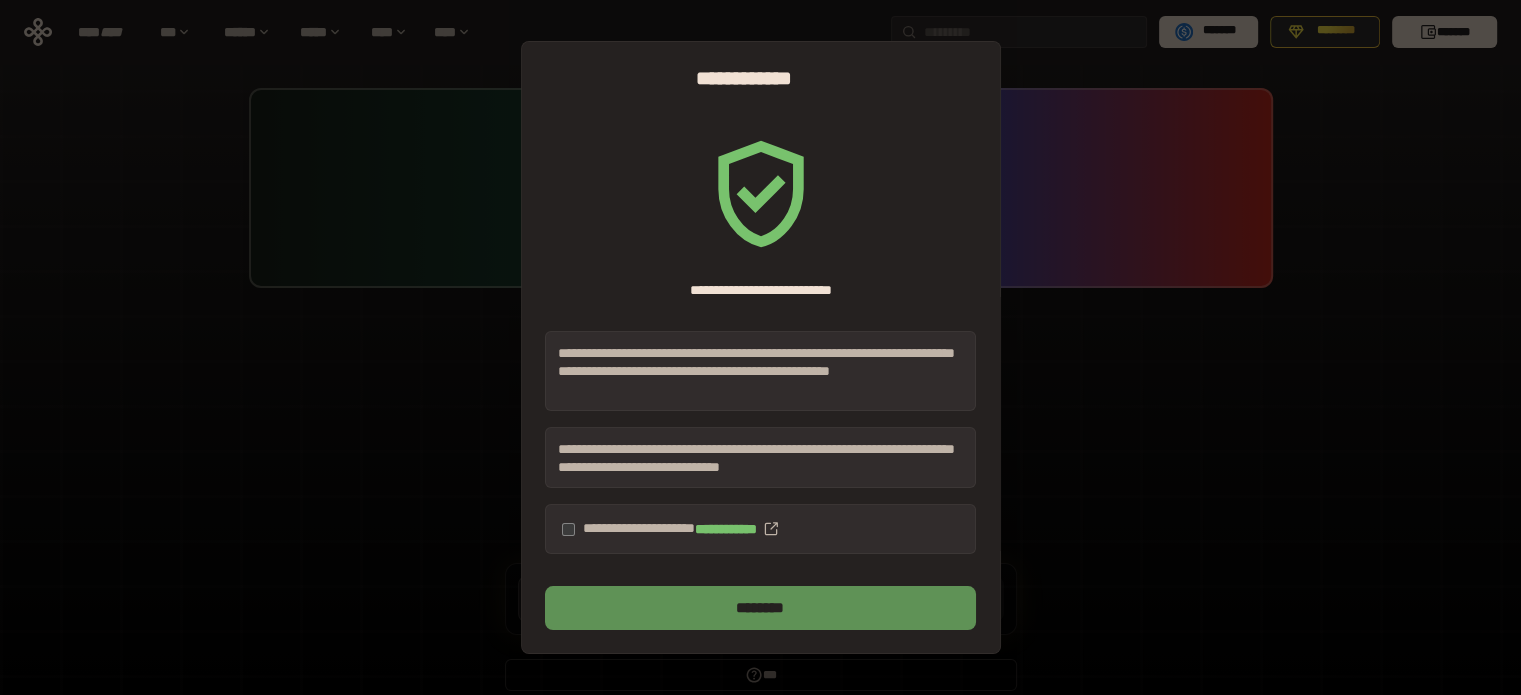 click on "********" at bounding box center (760, 608) 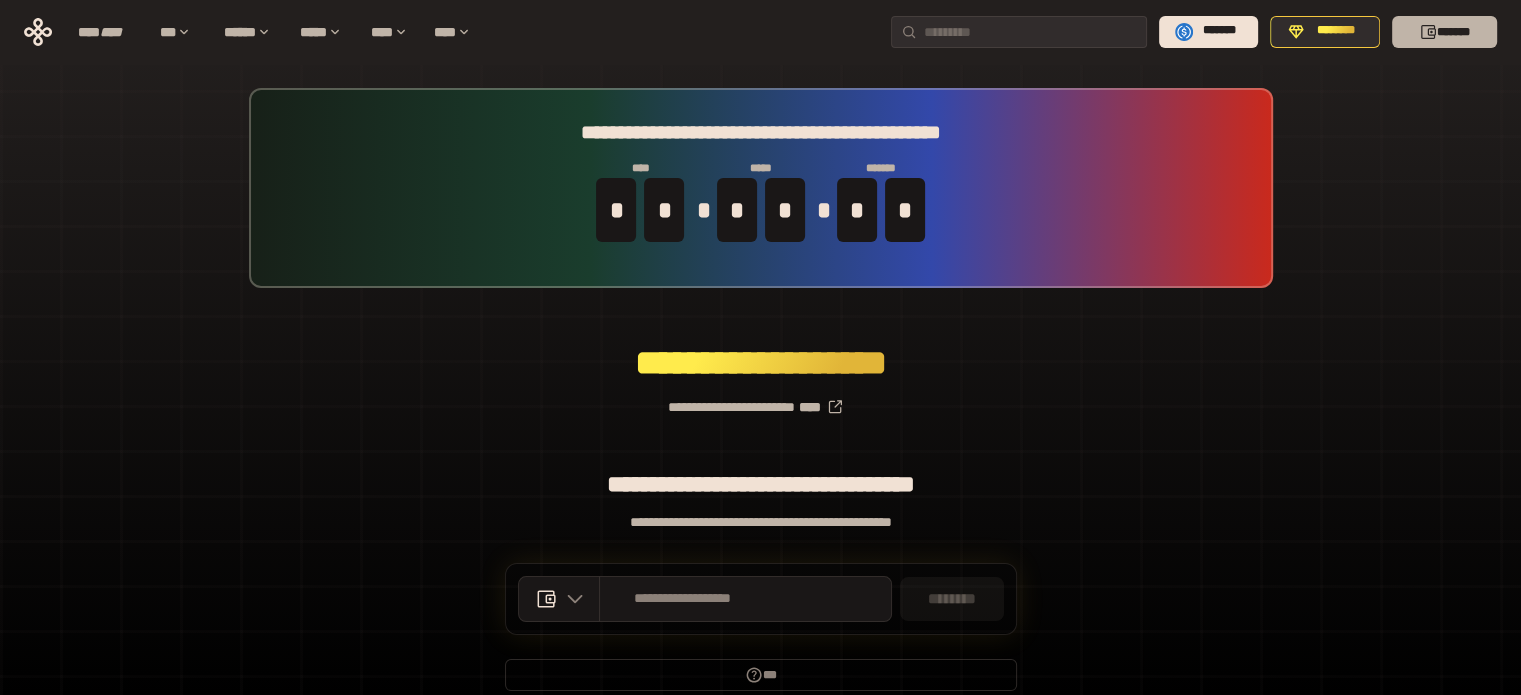 click on "*******" at bounding box center [1444, 32] 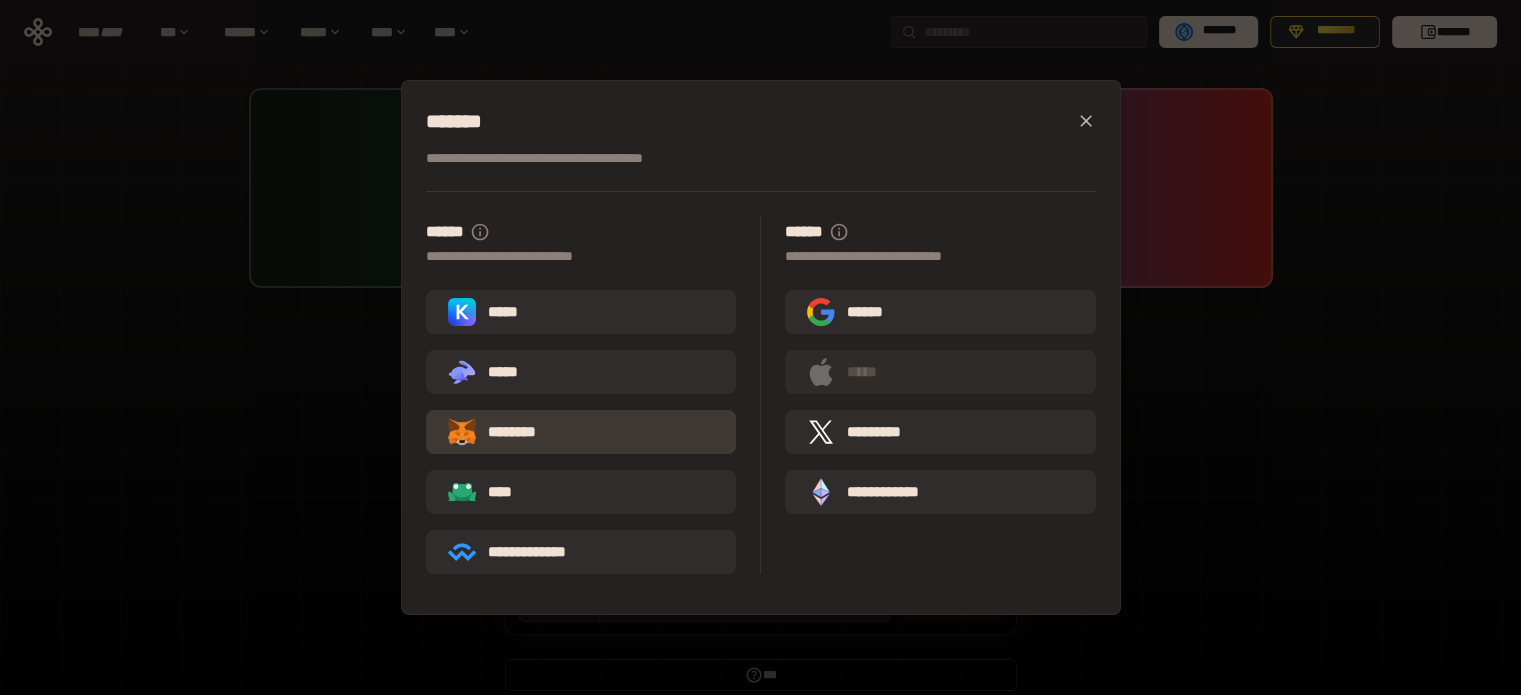 click on "********" at bounding box center (506, 432) 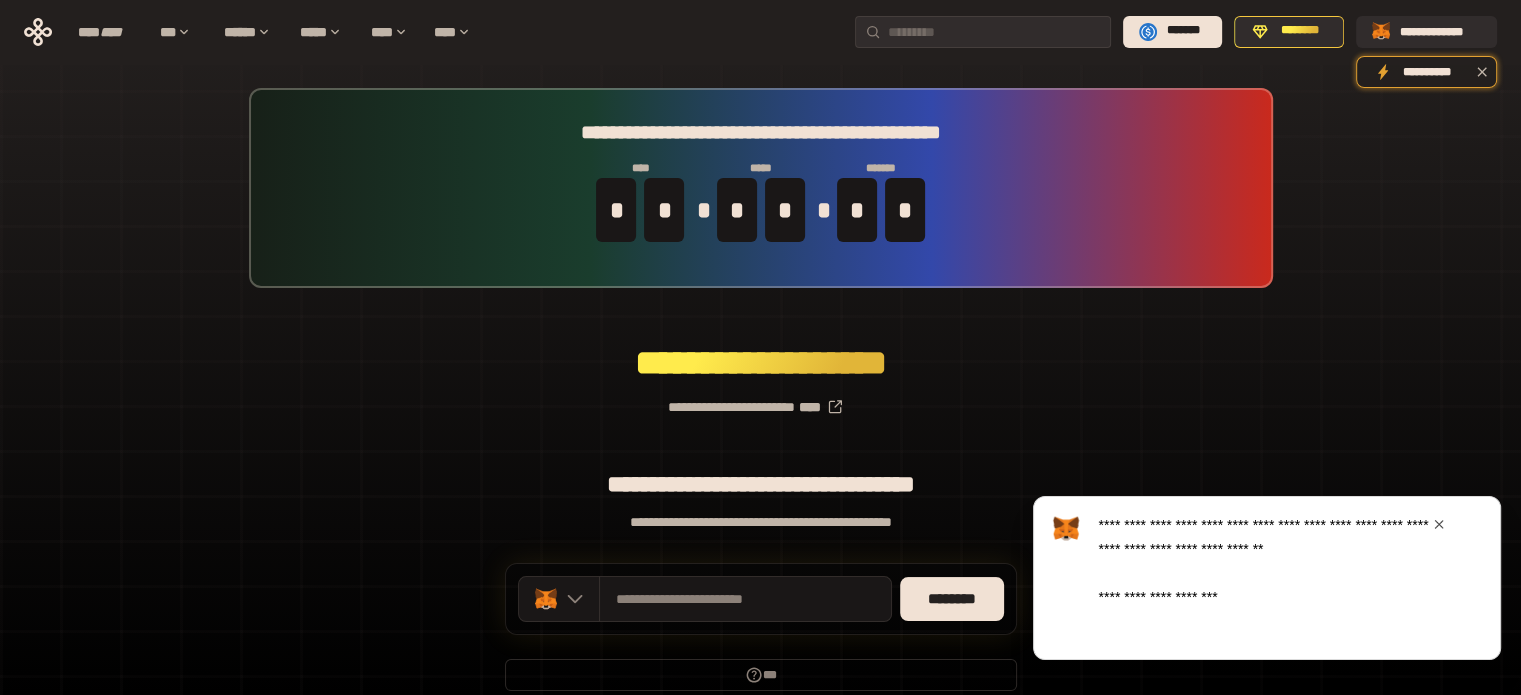 click at bounding box center (1439, 524) 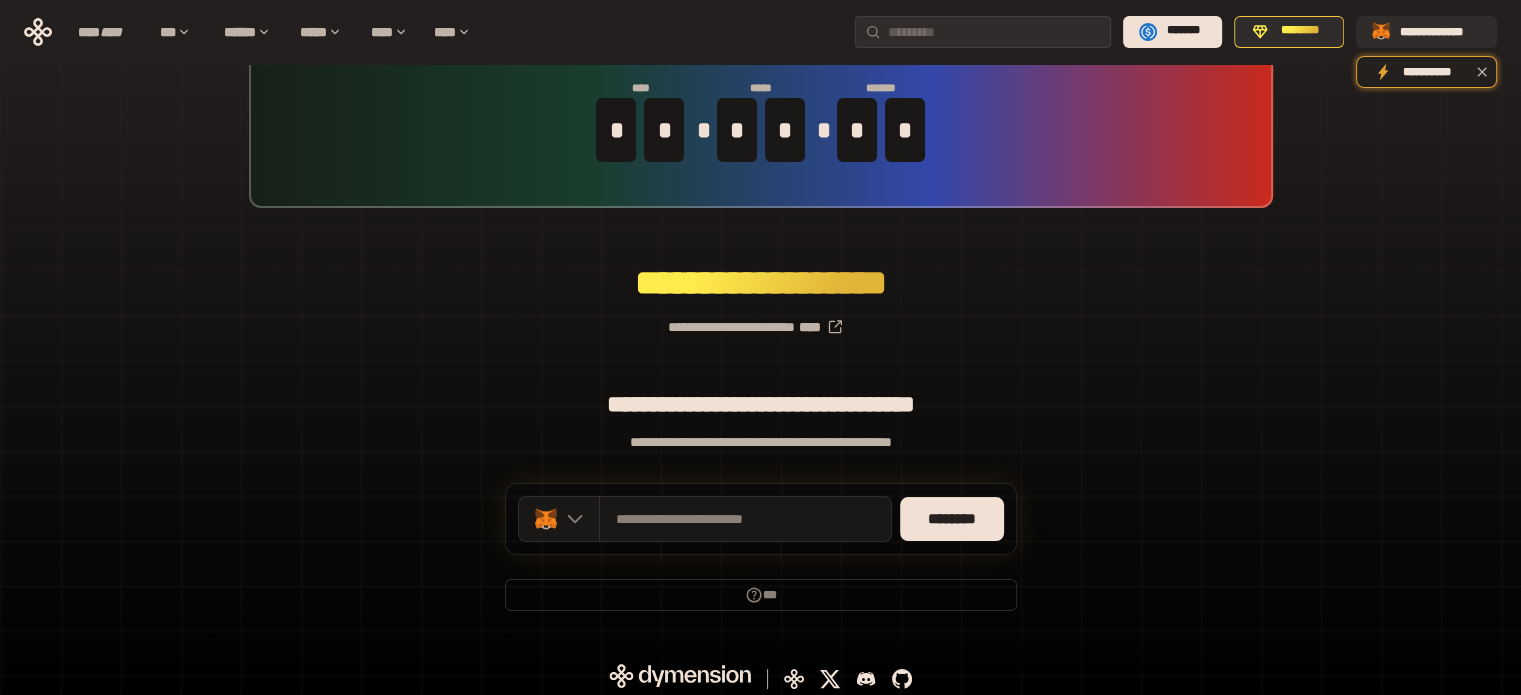 scroll, scrollTop: 87, scrollLeft: 0, axis: vertical 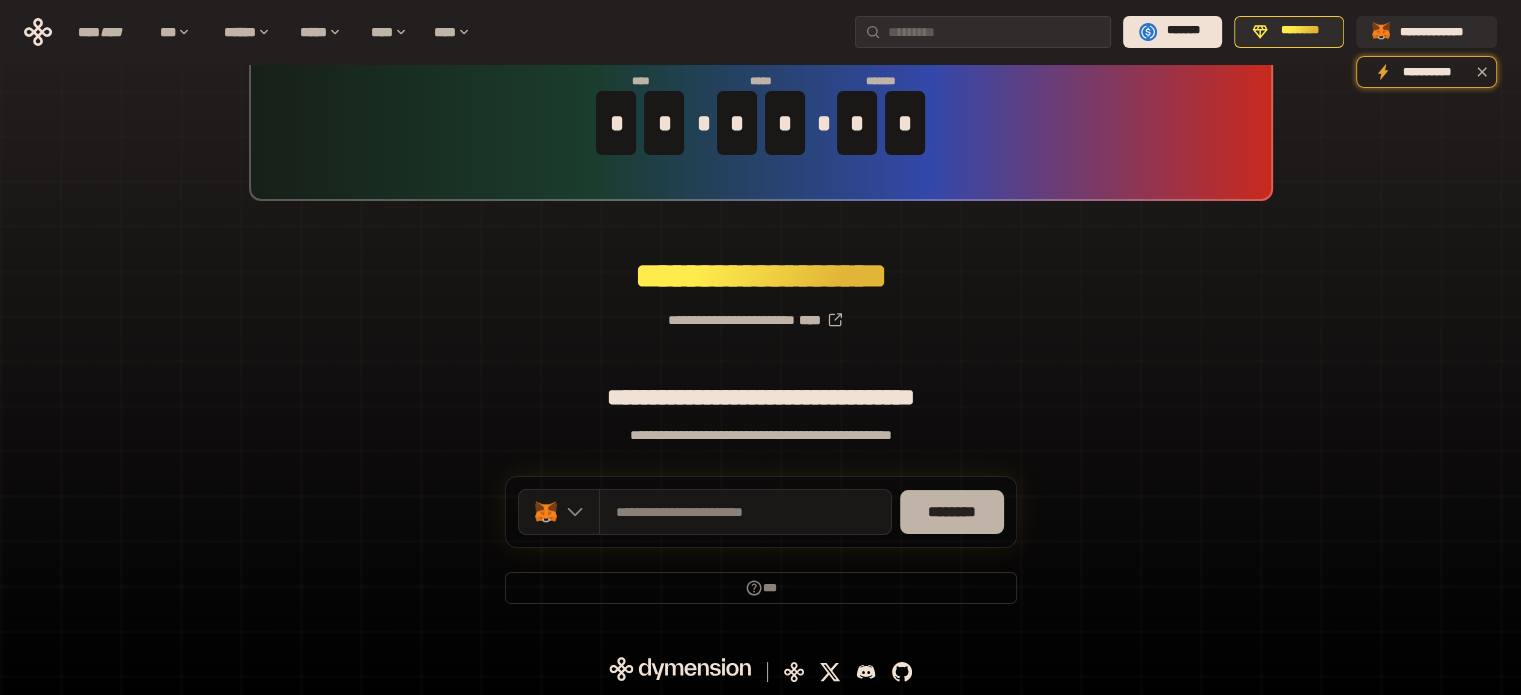click on "********" at bounding box center (952, 512) 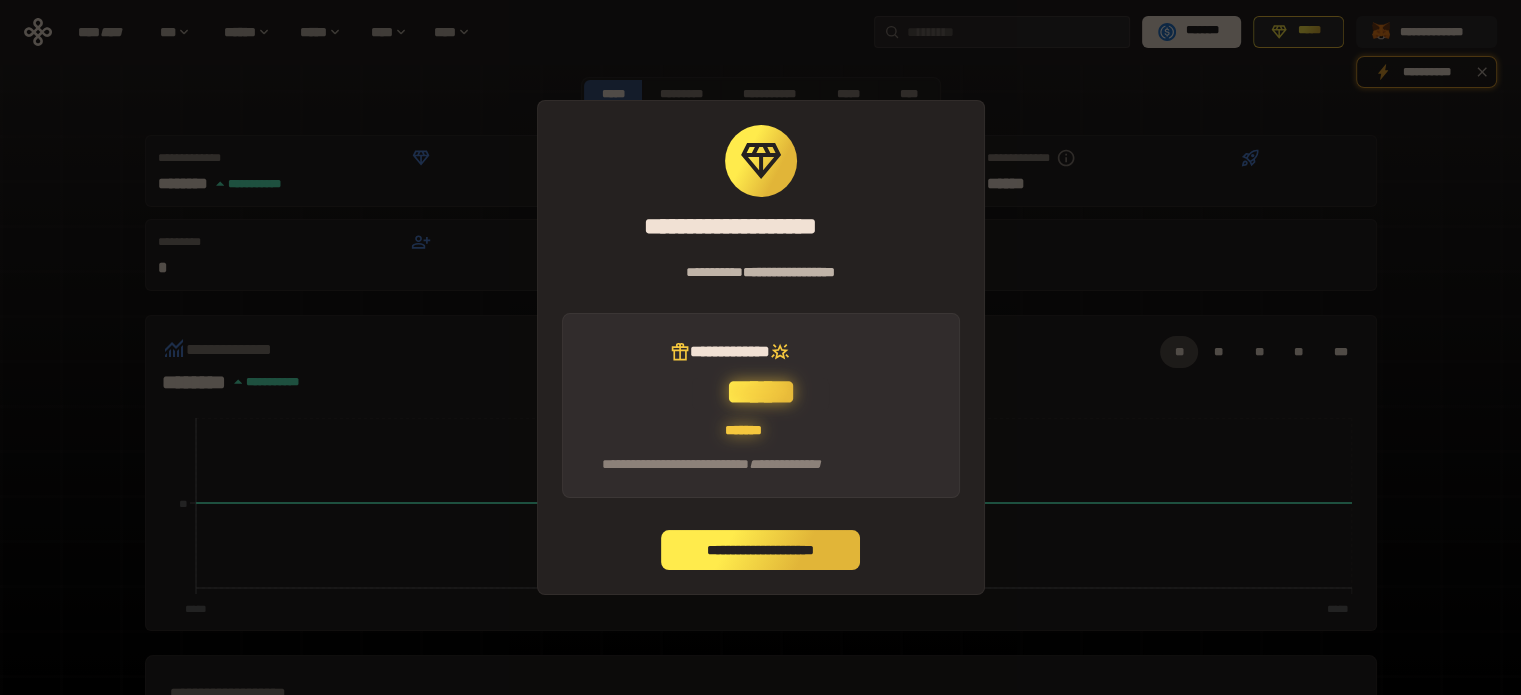 click on "**********" at bounding box center (761, 550) 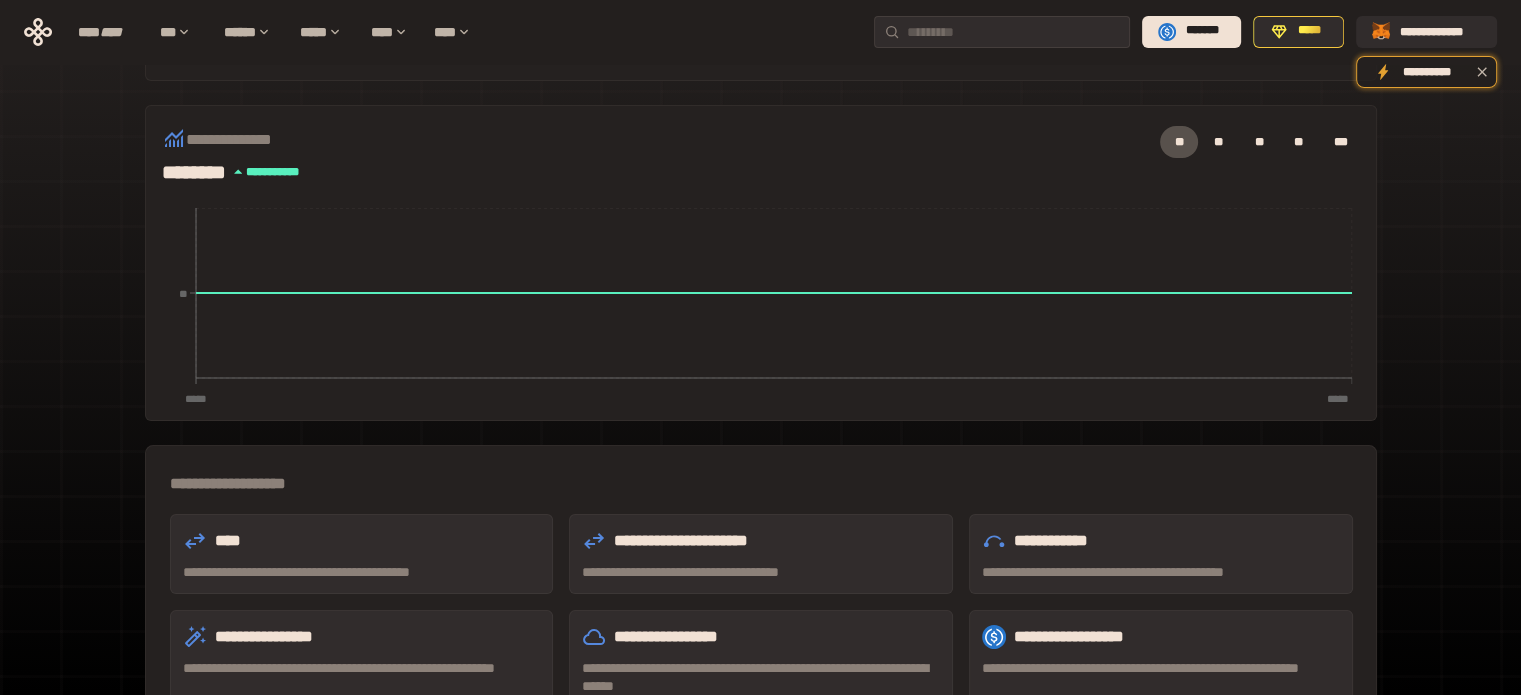 scroll, scrollTop: 0, scrollLeft: 0, axis: both 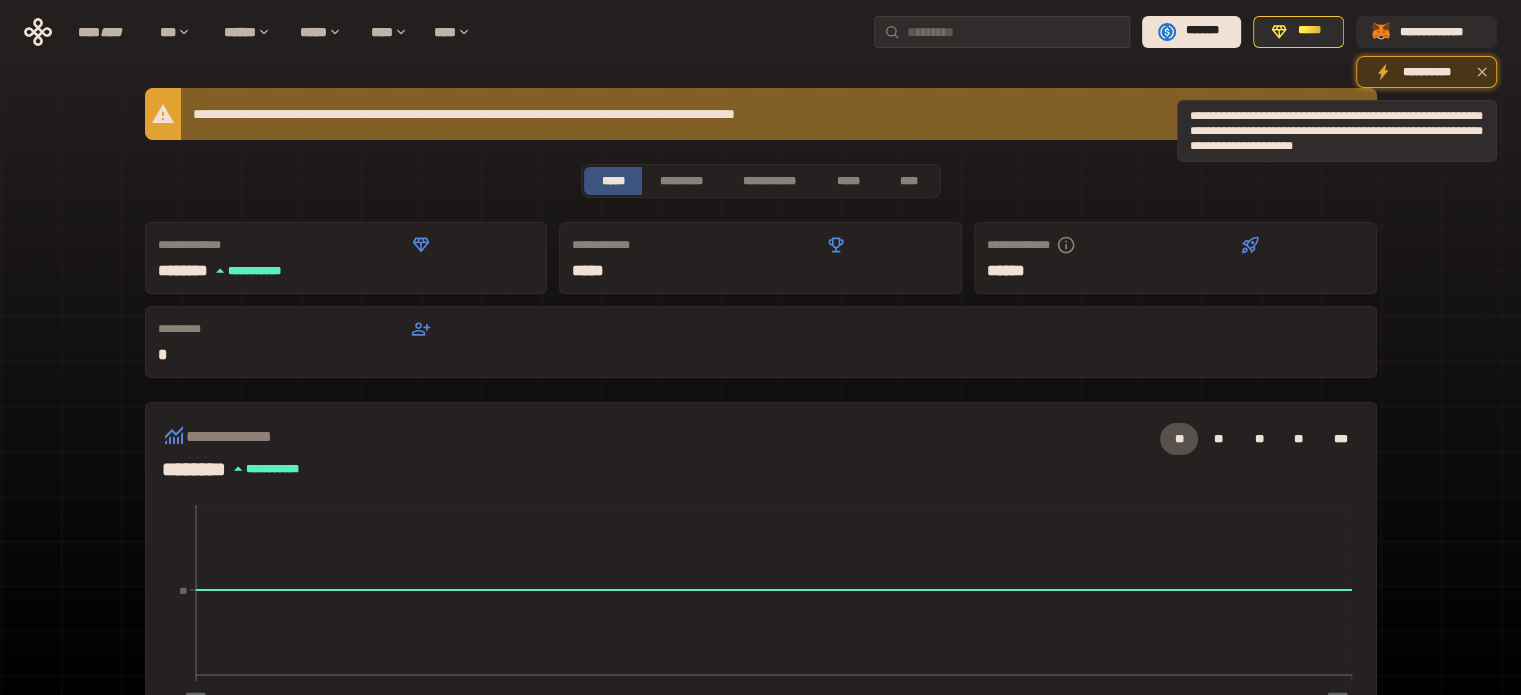 click on "**********" at bounding box center [1426, 72] 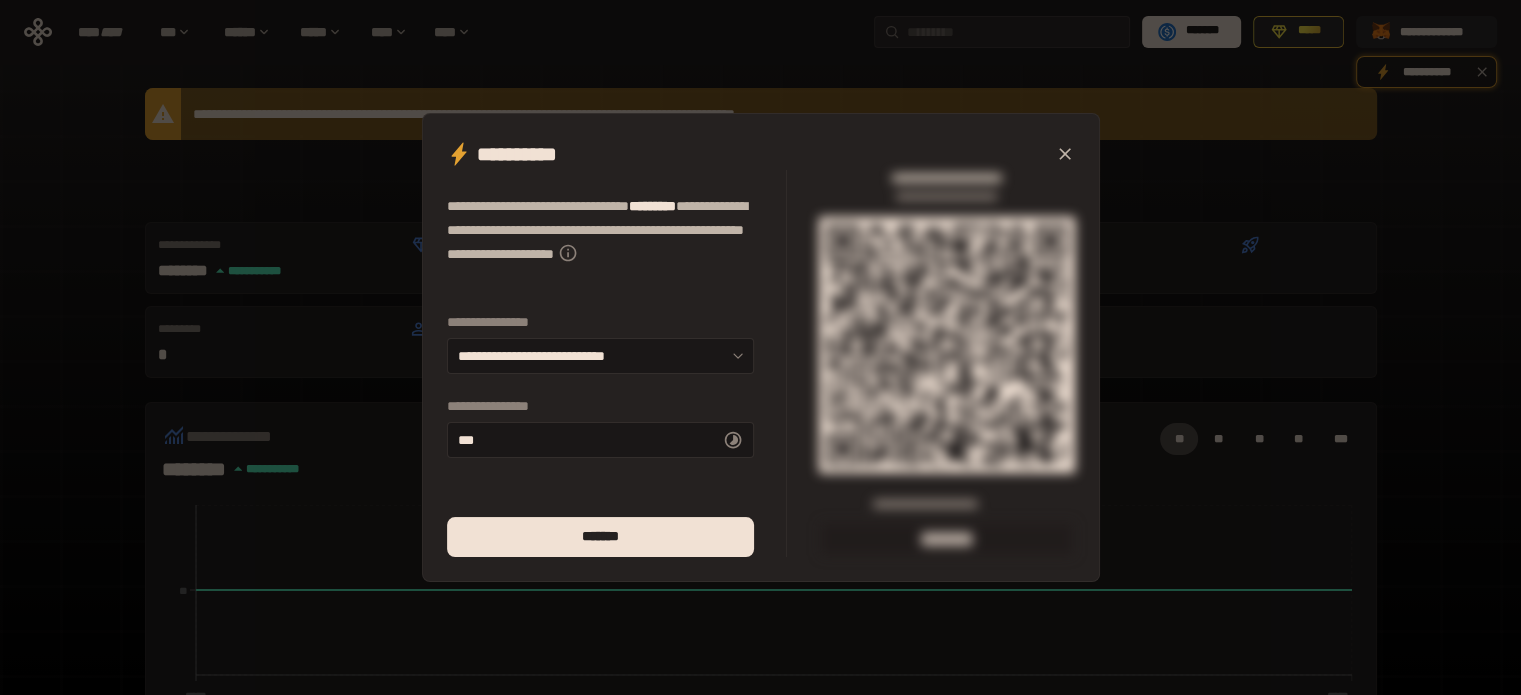 click 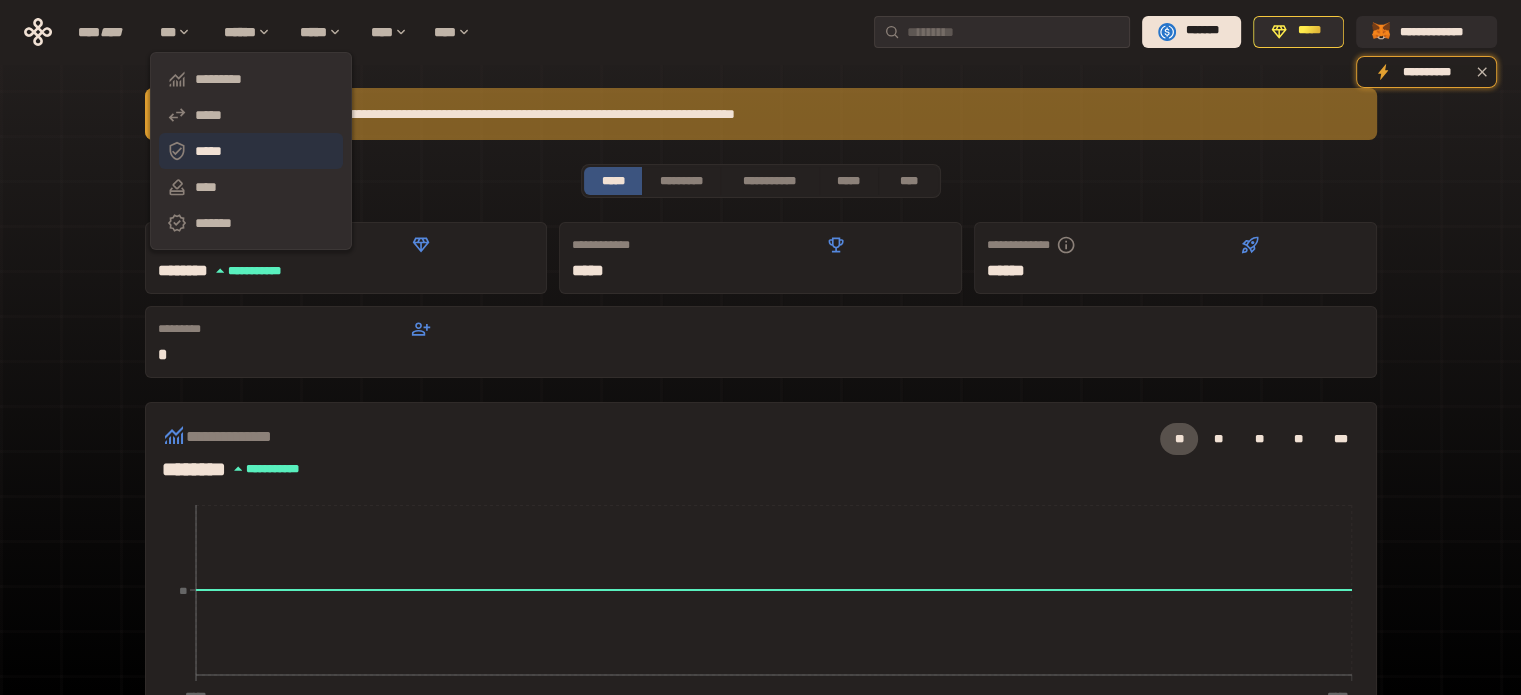 click on "*****" at bounding box center (251, 151) 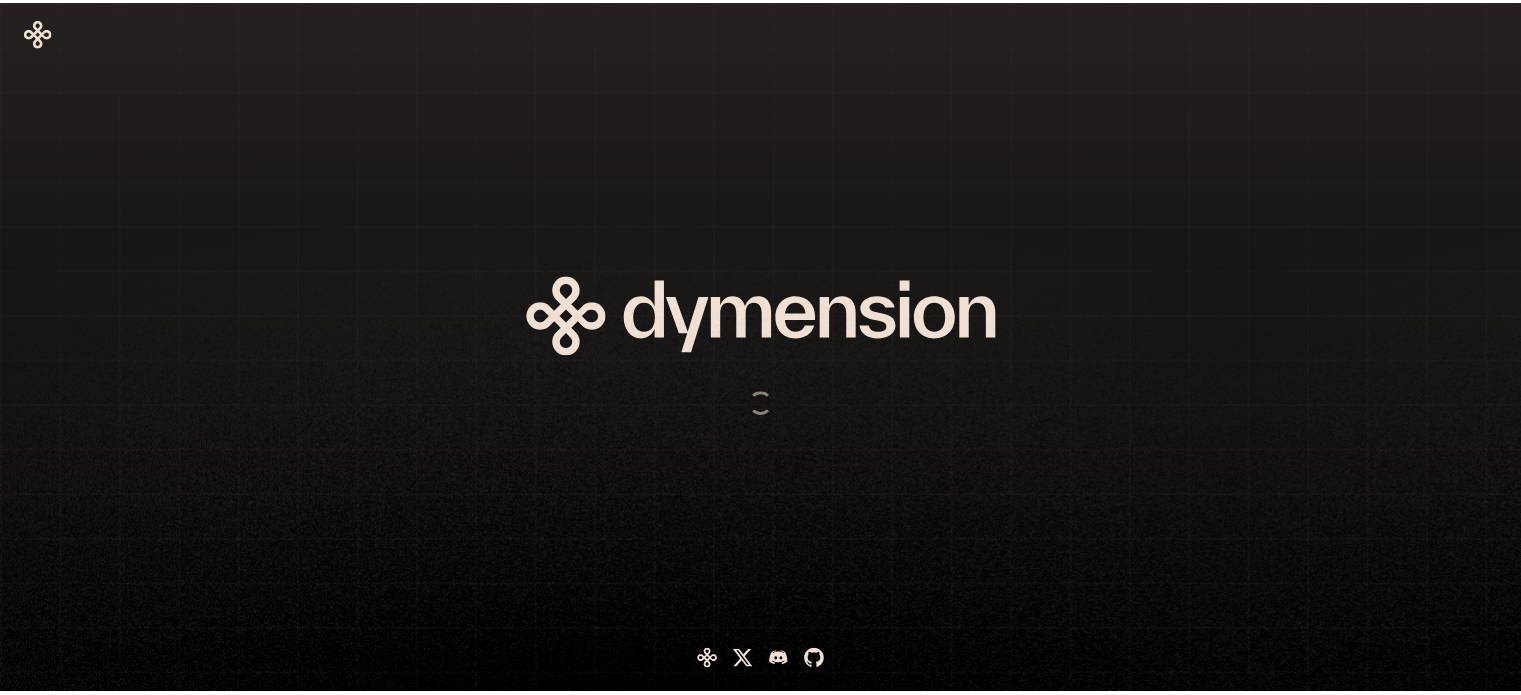 scroll, scrollTop: 0, scrollLeft: 0, axis: both 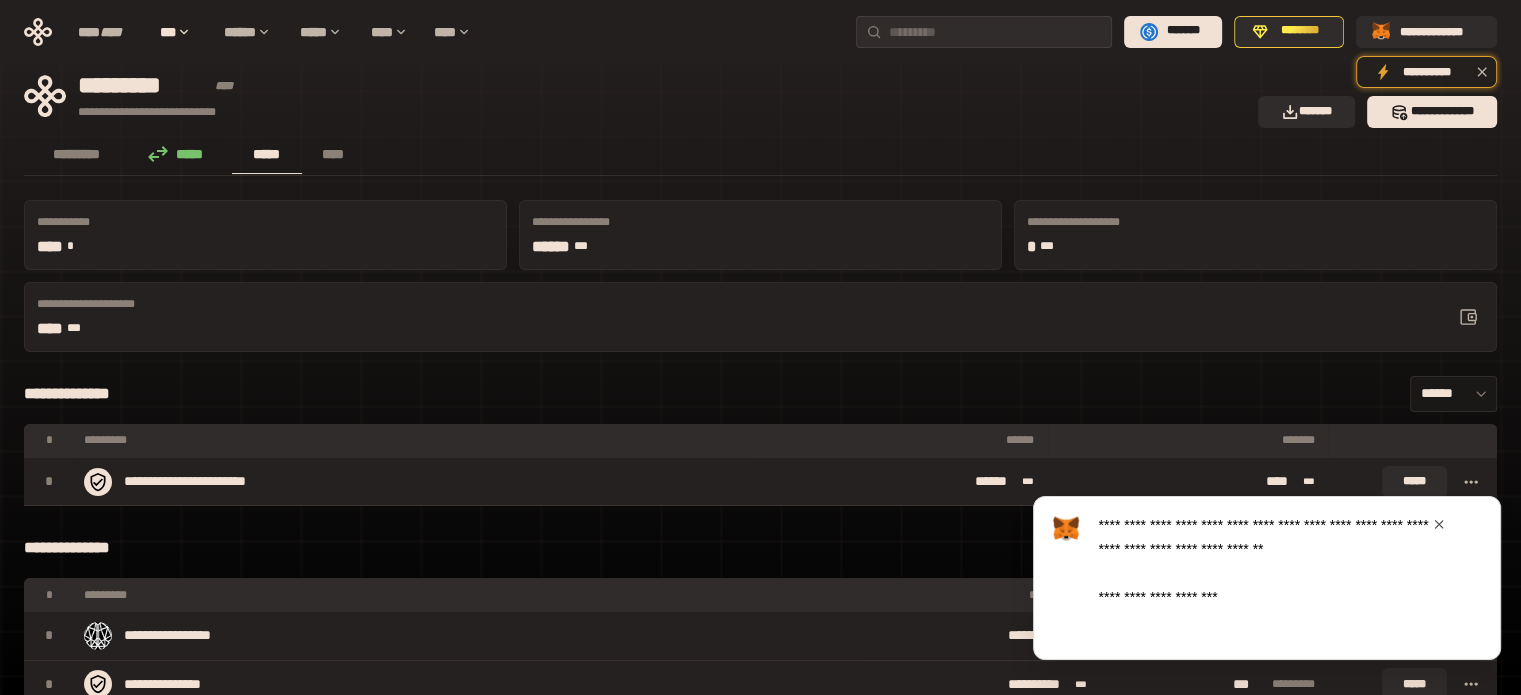 click on "*****" at bounding box center [1413, 636] 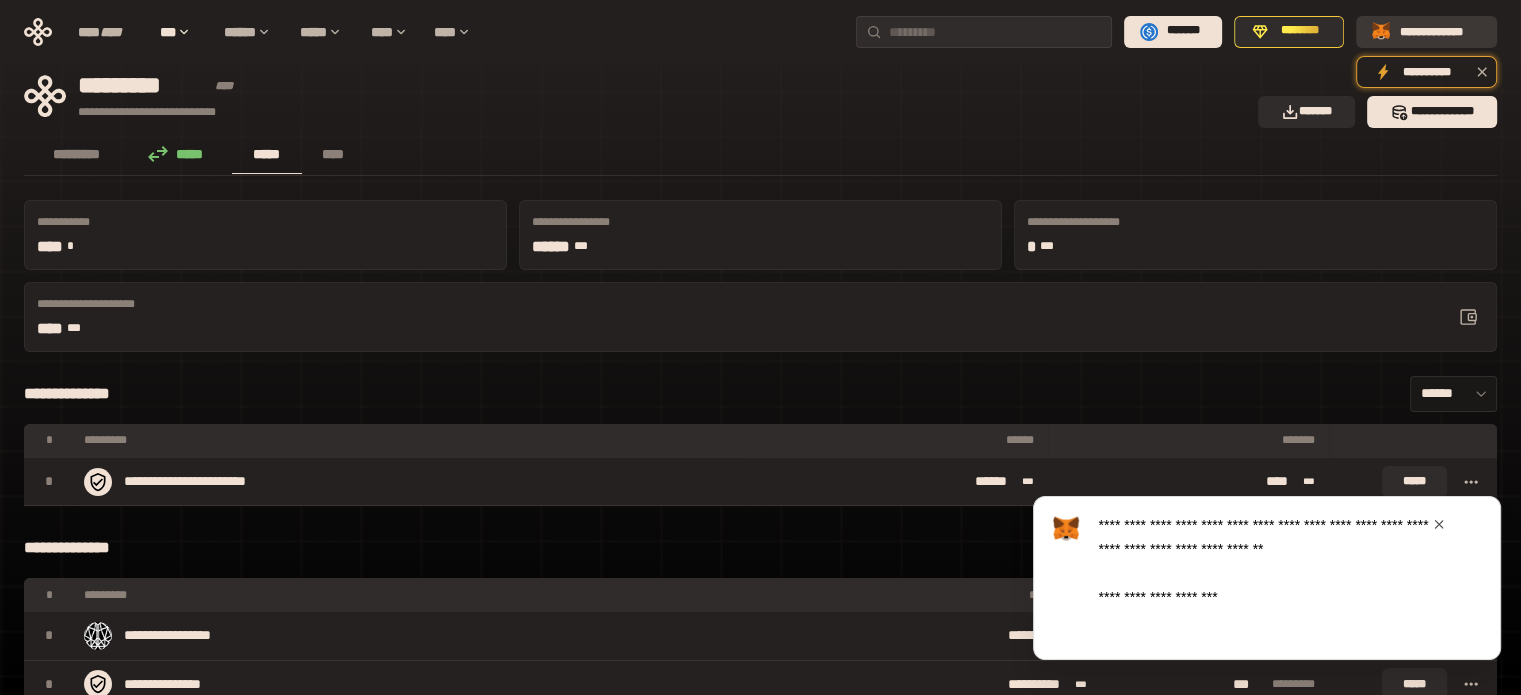 drag, startPoint x: 1429, startPoint y: 27, endPoint x: 1432, endPoint y: 43, distance: 16.27882 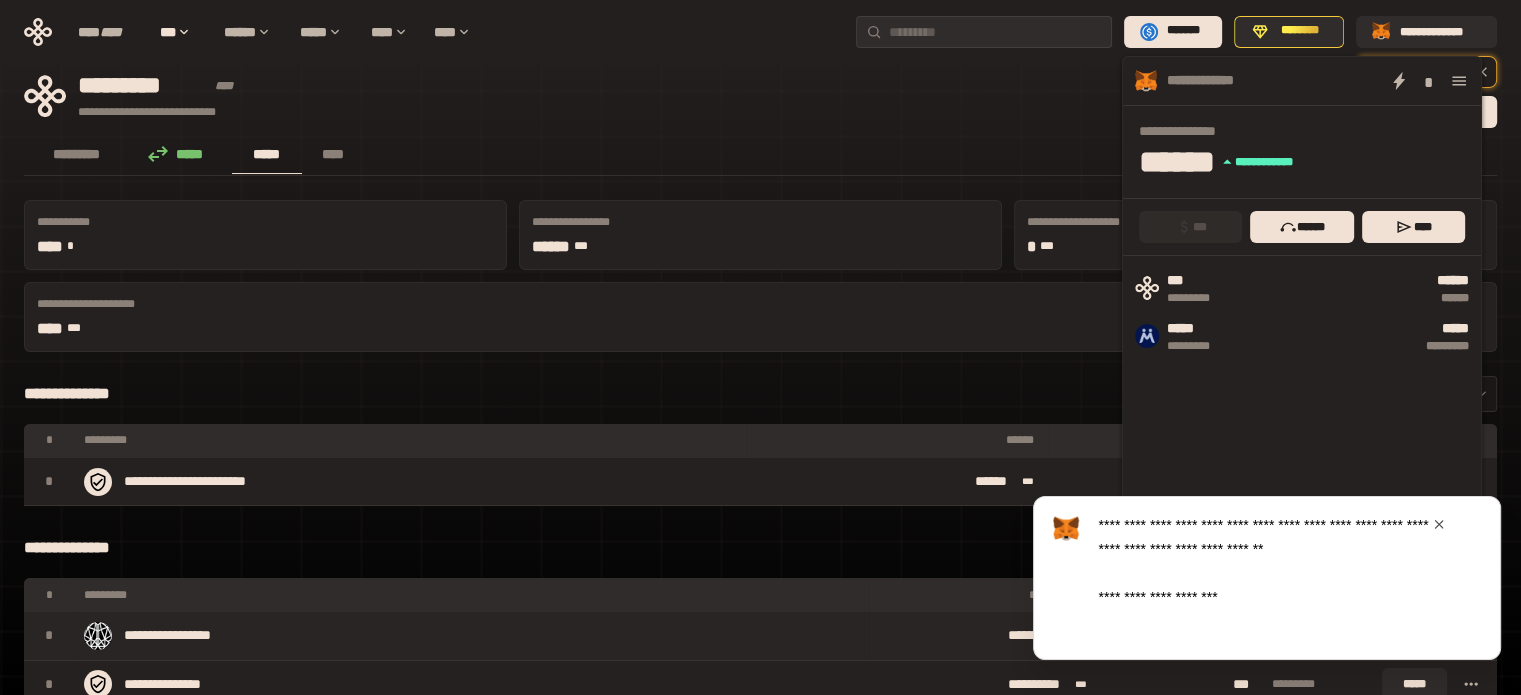 click at bounding box center [1439, 524] 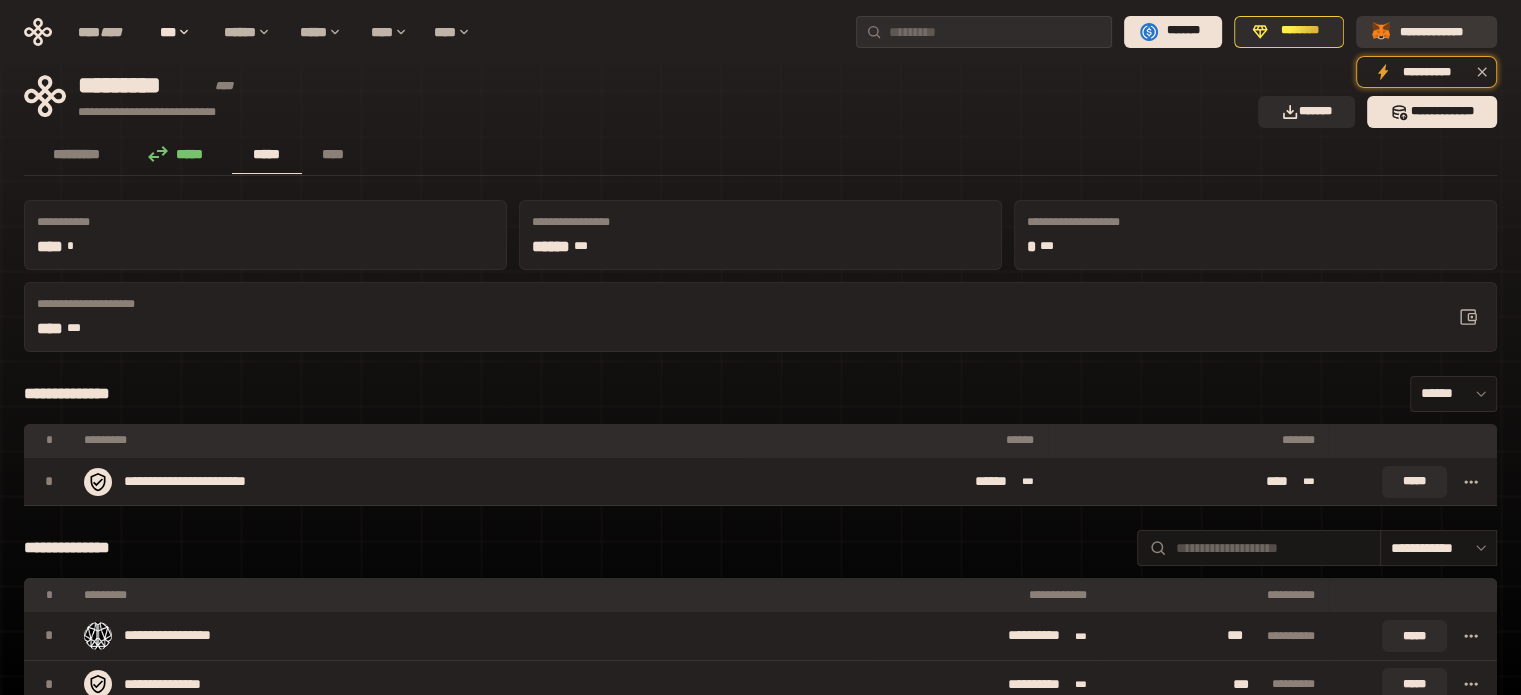 click on "**********" at bounding box center [1440, 31] 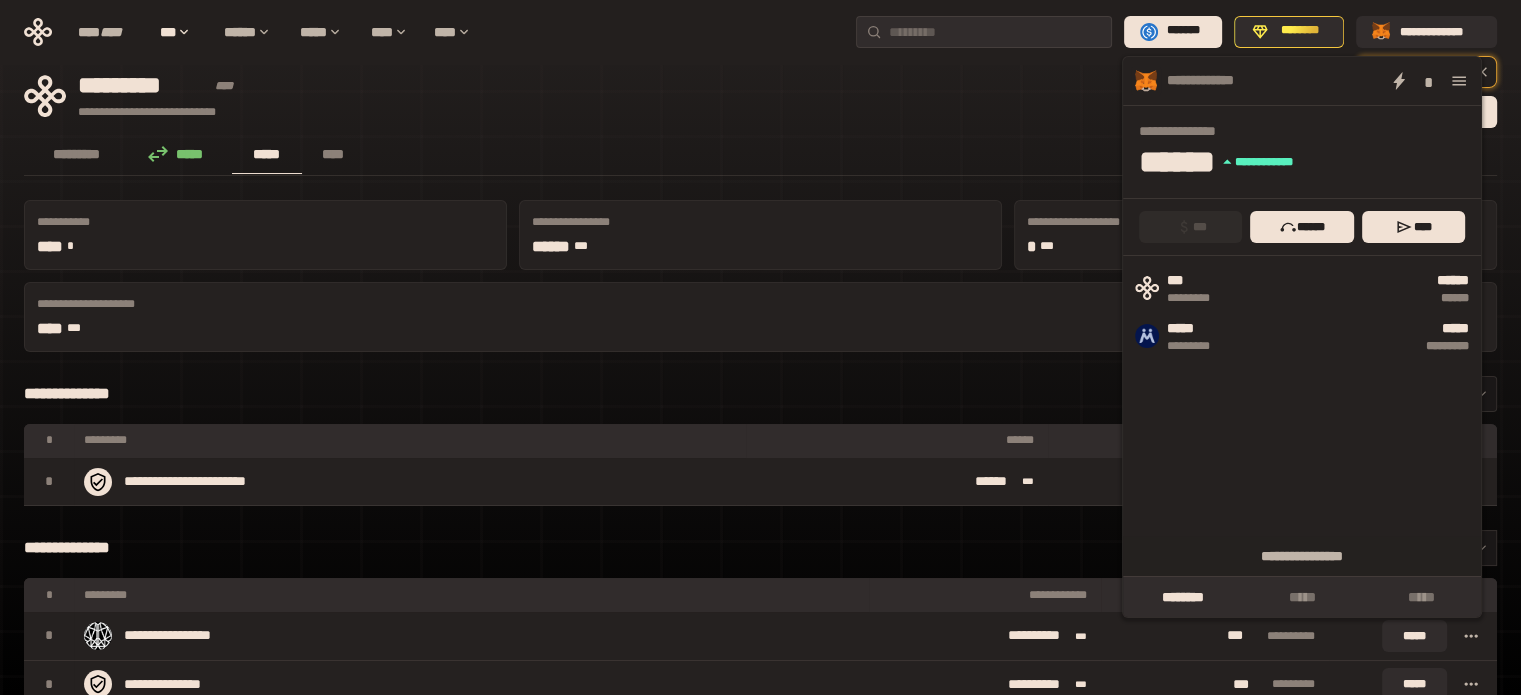 click on "********* ***** ***** ****" at bounding box center [760, 156] 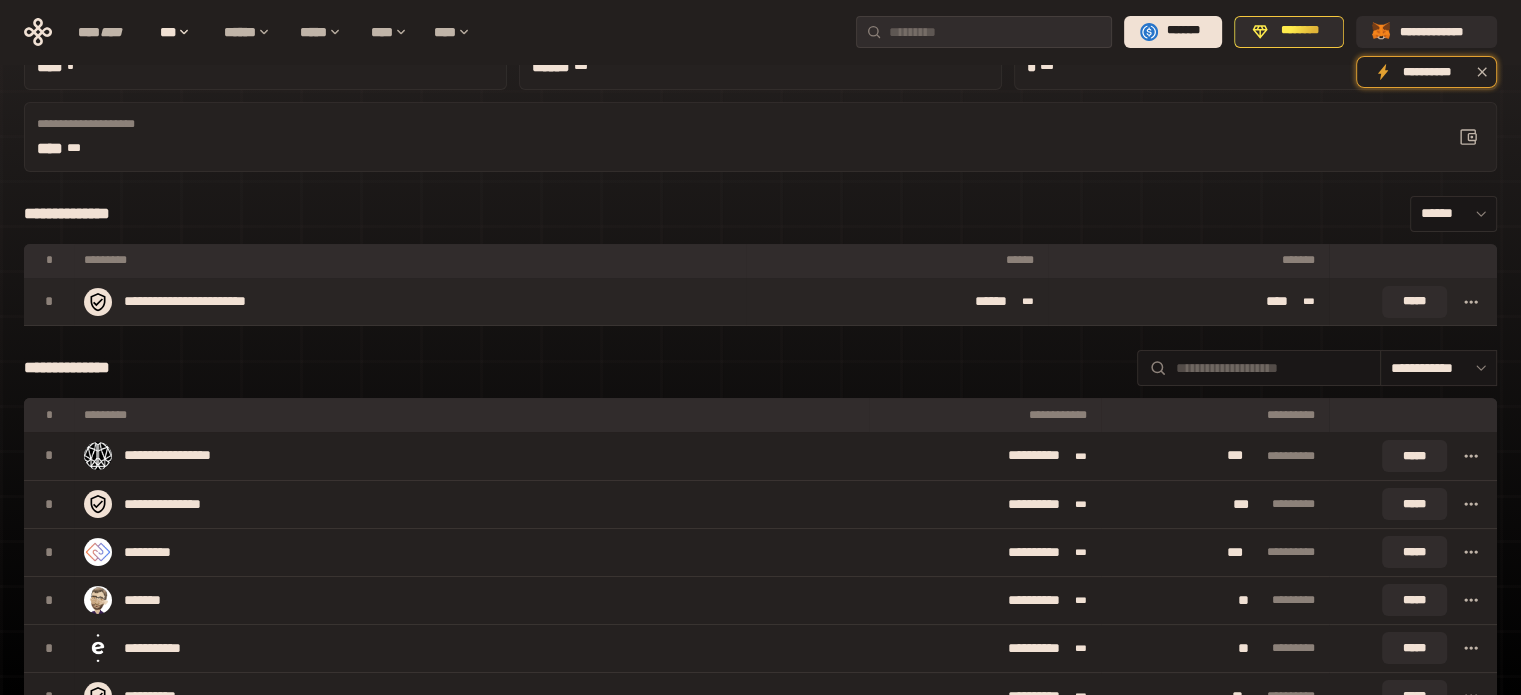 scroll, scrollTop: 0, scrollLeft: 0, axis: both 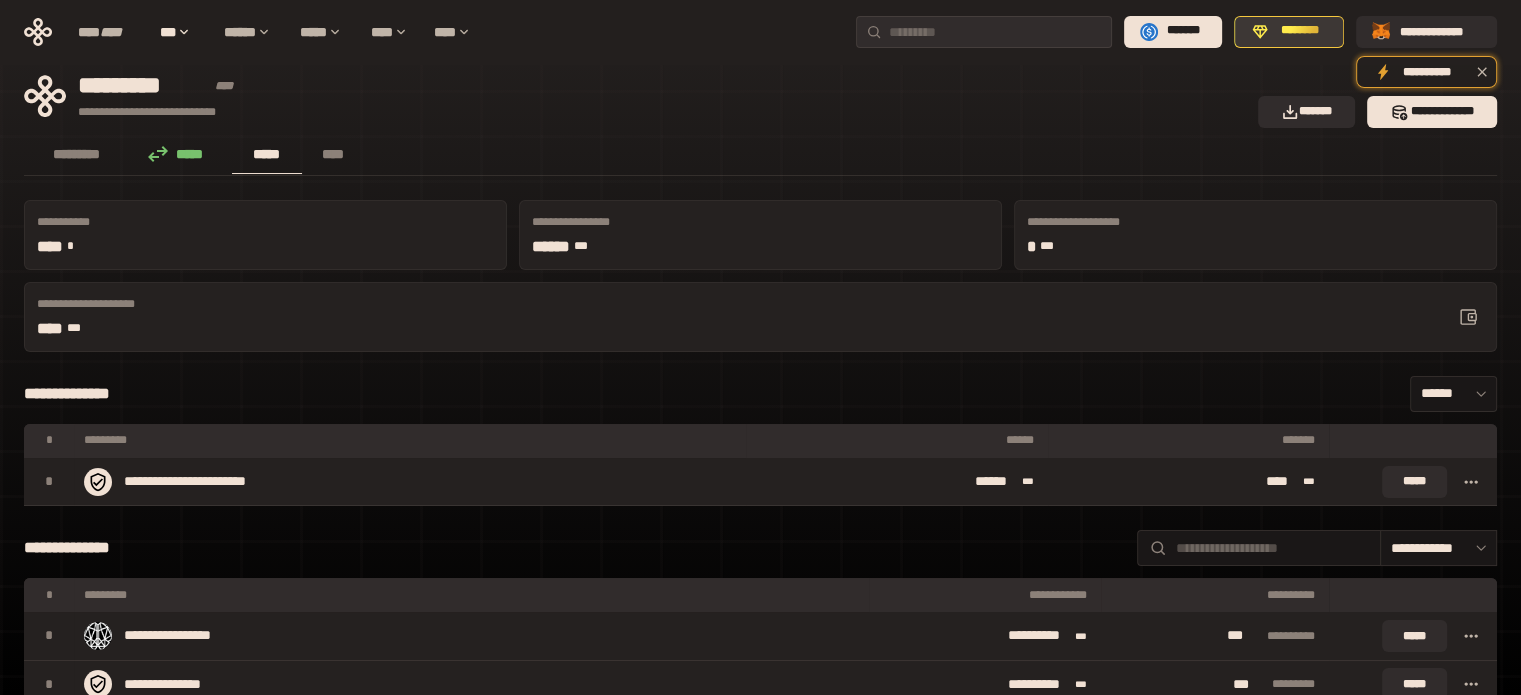 click on "********" at bounding box center (1300, 31) 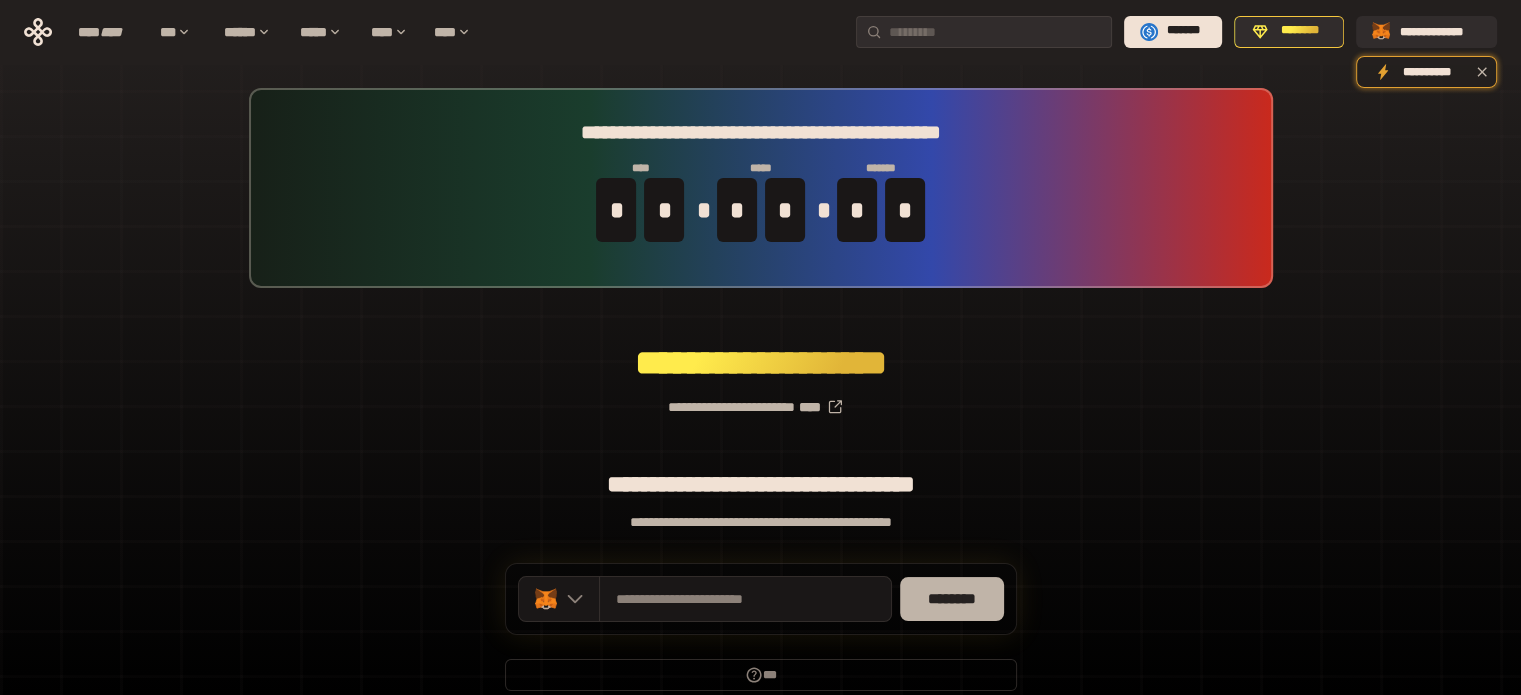 click on "********" at bounding box center (952, 599) 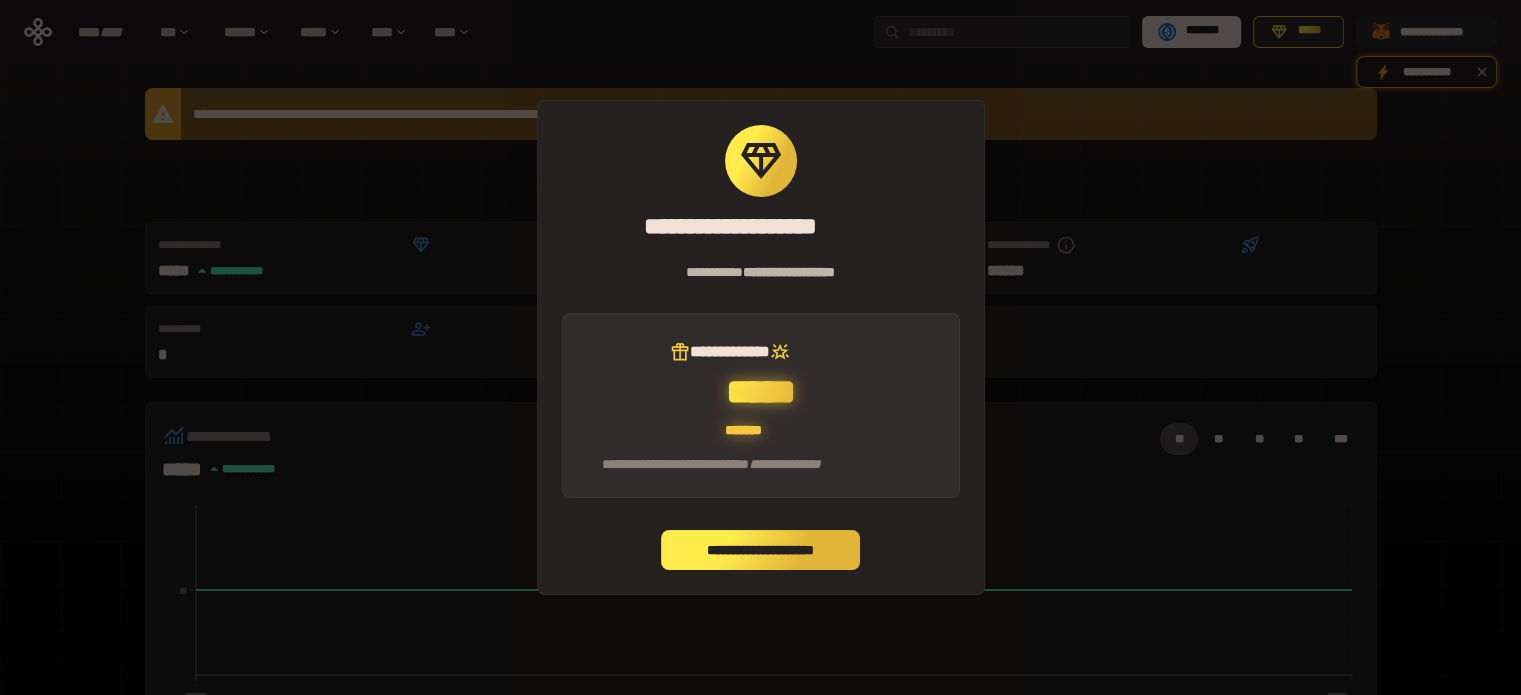 click on "**********" at bounding box center [761, 550] 